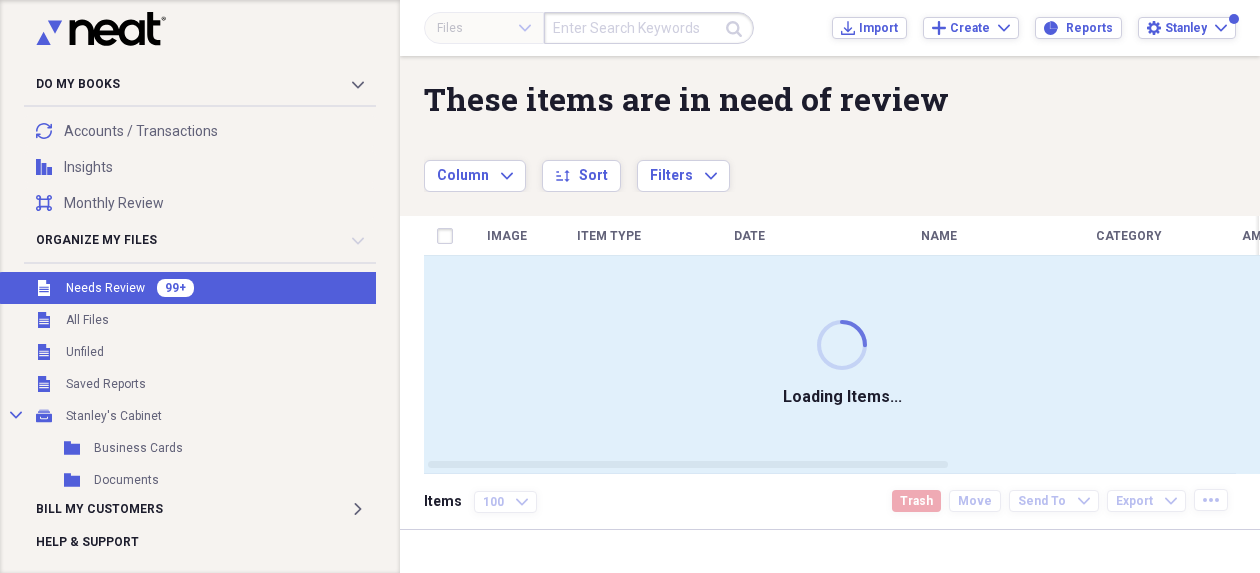 scroll, scrollTop: 0, scrollLeft: 0, axis: both 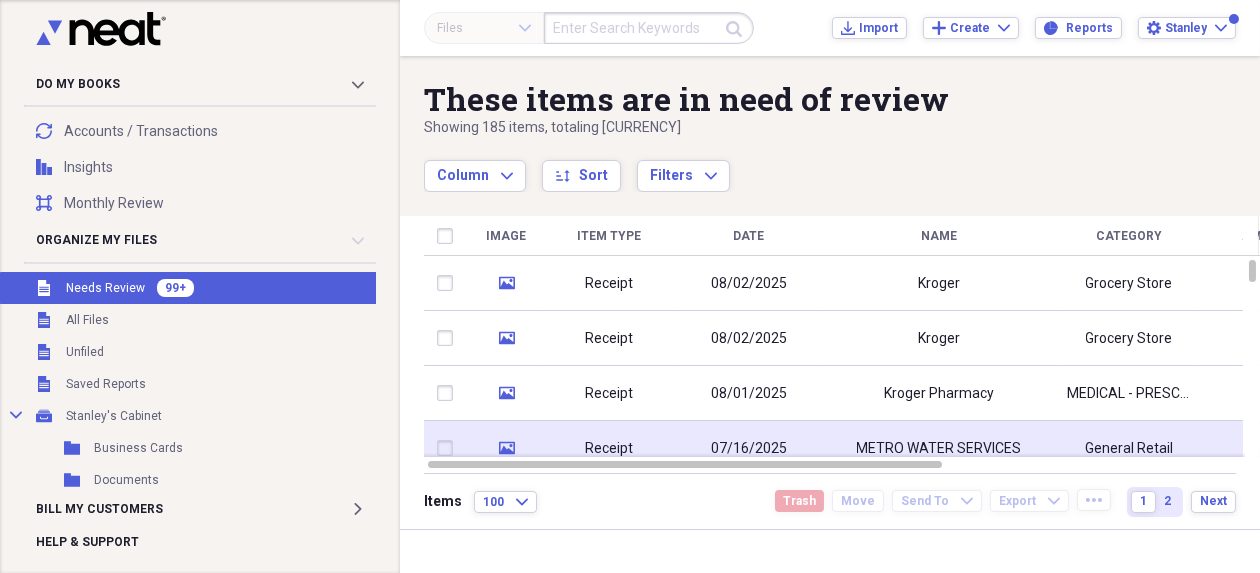 click on "07/16/2025" at bounding box center [749, 449] 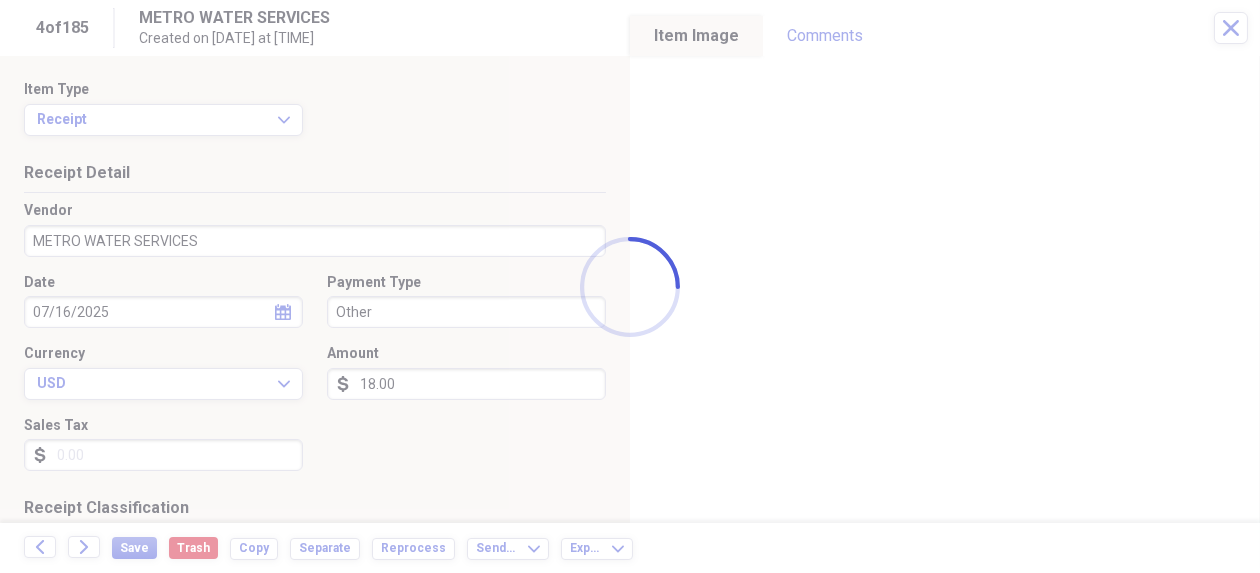 click at bounding box center [630, 286] 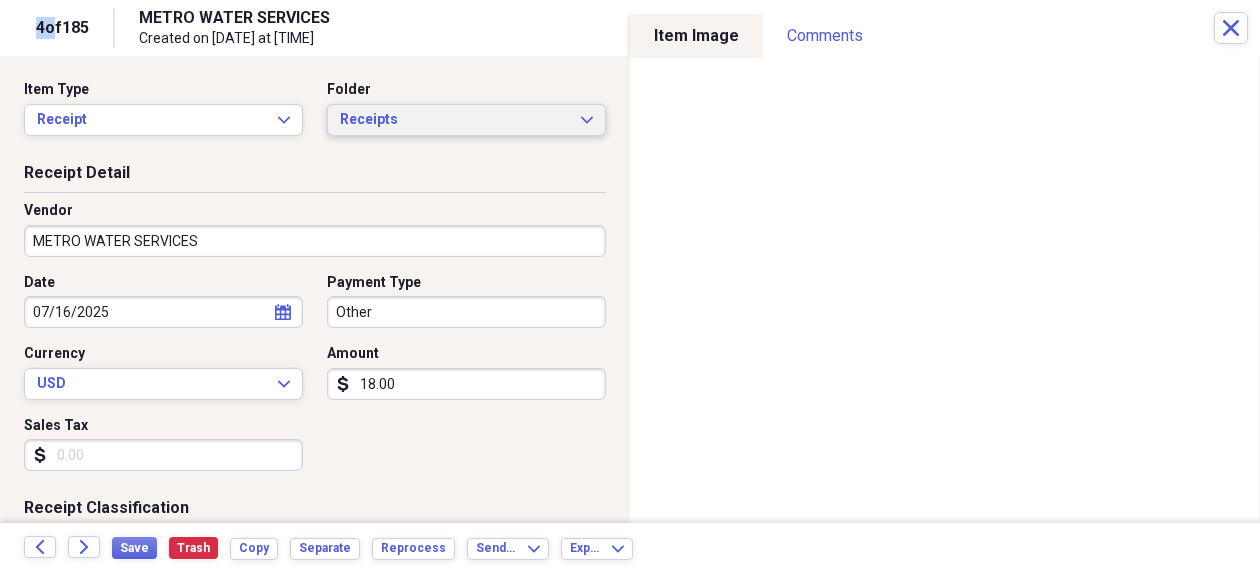 click on "Receipts Expand" at bounding box center (466, 120) 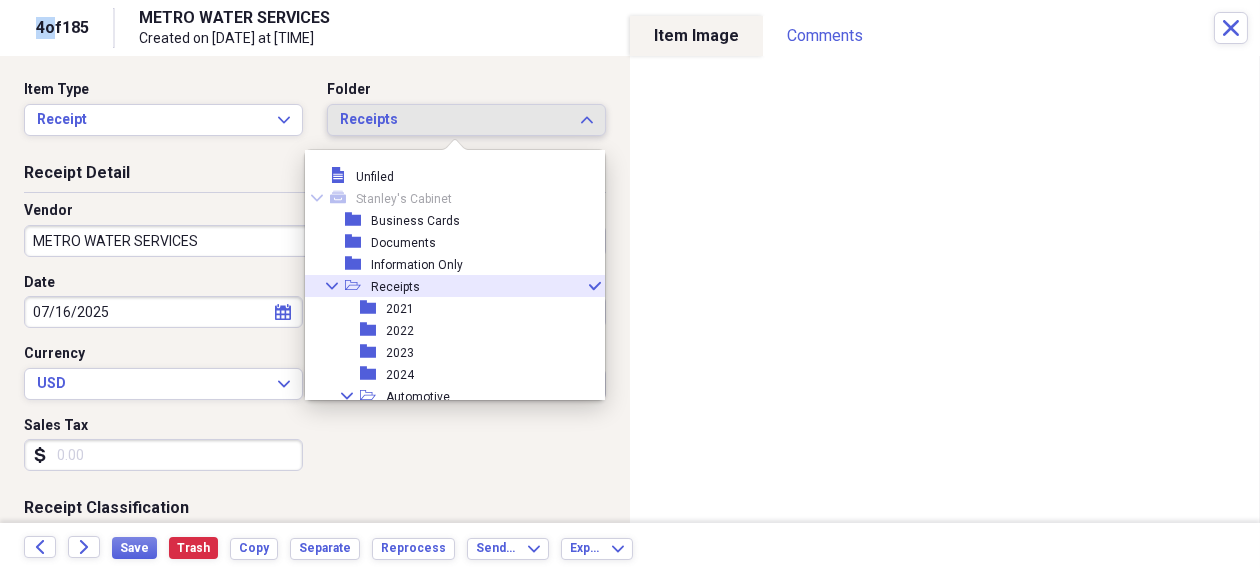 scroll, scrollTop: 18, scrollLeft: 0, axis: vertical 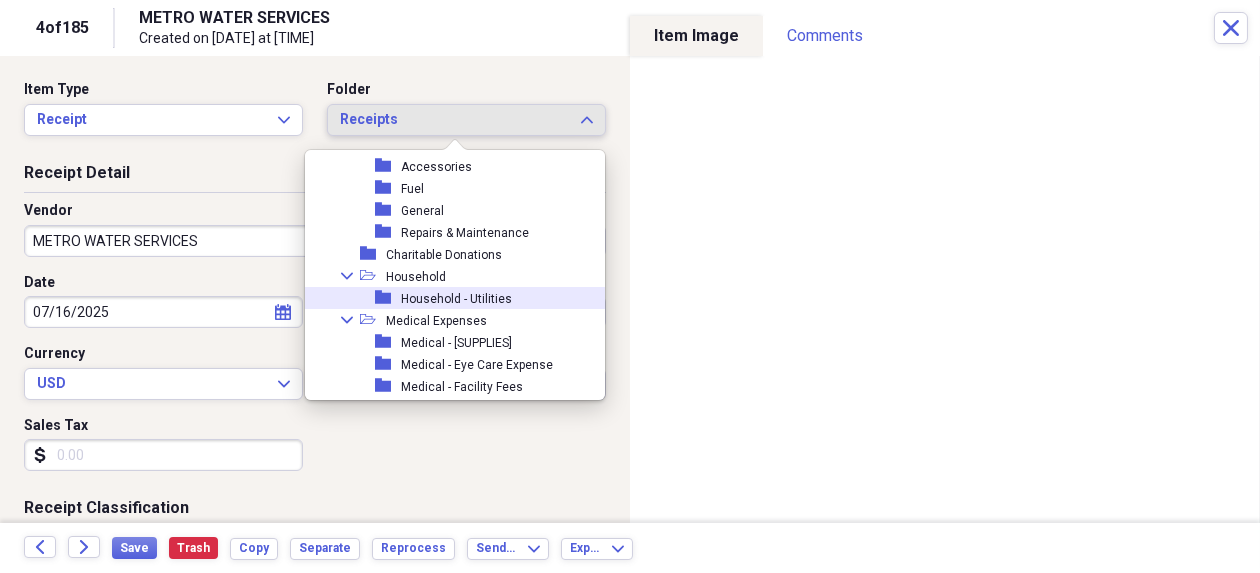 click on "Household - Utilities" at bounding box center (456, 299) 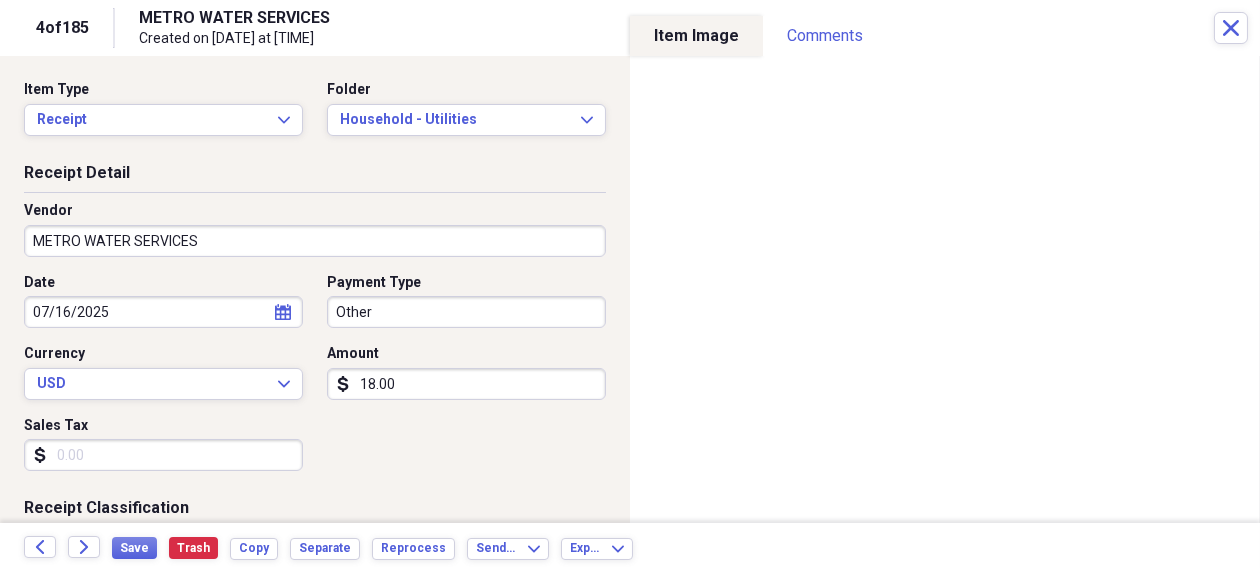 click on "Do My Books Collapse transactions Accounts / Transactions insights Insights reconciliation Monthly Review Organize My Files 99+ Collapse Unfiled Needs Review 99+ Unfiled All Files Unfiled Unfiled Unfiled Saved Reports Collapse My Cabinet Stanley's Cabinet Add Folder Folder Business Cards Add Folder Folder Documents Add Folder Folder Information Only Add Folder Collapse Open Folder Receipts Add Folder Folder 2021 Add Folder Folder 2022 Add Folder Folder 2023 Add Folder Folder 2024 Add Folder Expand Folder Automotive Add Folder Folder Charitable Donations Add Folder Collapse Open Folder Household Add Folder Folder Household - Utilities Add Folder Collapse Open Folder Medical Expenses Add Folder Folder Medical - Equipment & Supplies Add Folder Folder Medical - Eye Care Expense Add Folder Folder Medical - Facility Fees Add Folder Folder Medical - Health Insurance Premiums Add Folder Folder Medical - Lab & X-Ray Fees Add Folder Folder Medical - OTC Medicines Add Folder Folder Medical - Prescription Expense Folder" at bounding box center [630, 286] 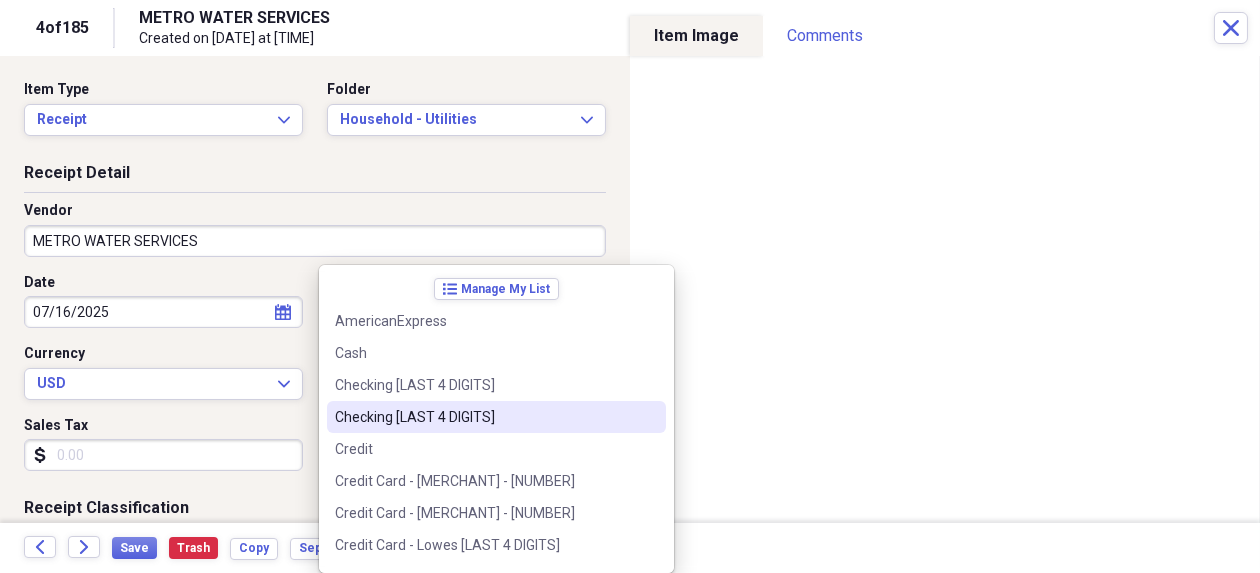 click on "Checking [LAST 4 DIGITS]" at bounding box center (484, 417) 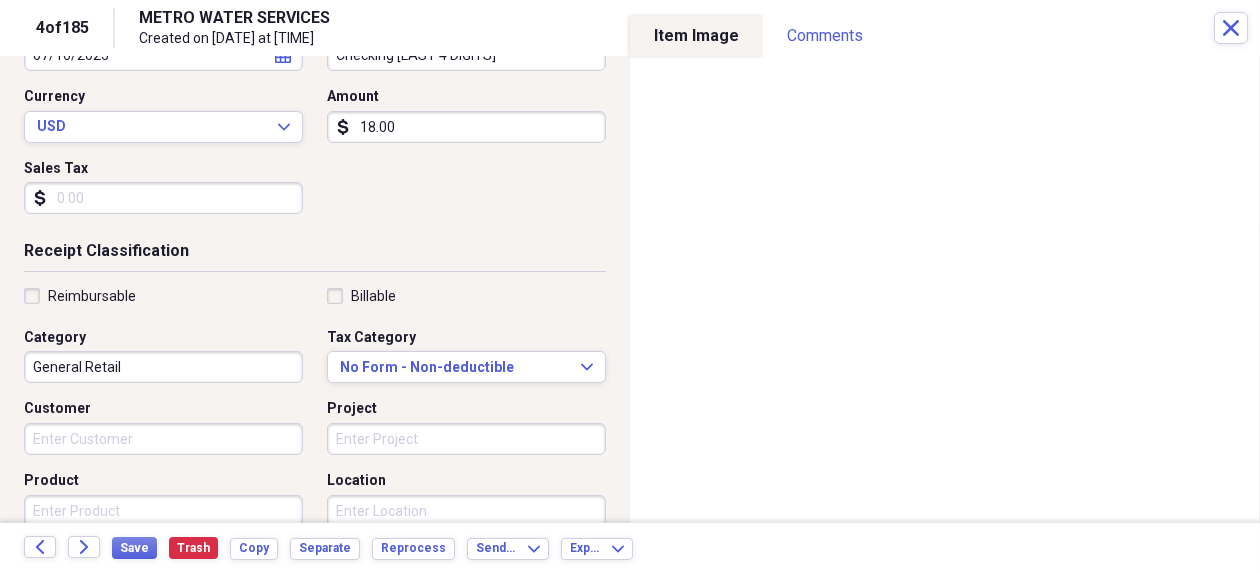 scroll, scrollTop: 300, scrollLeft: 0, axis: vertical 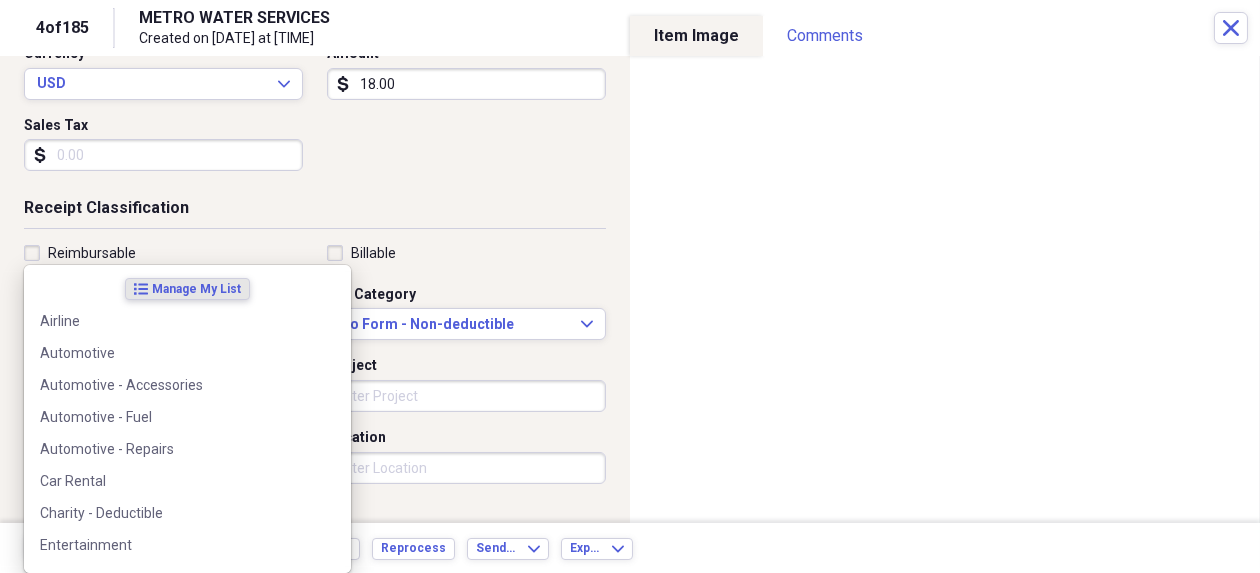 click on "Do My Books Collapse transactions Accounts / Transactions insights Insights reconciliation Monthly Review Organize My Files 99+ Collapse Unfiled Needs Review 99+ Unfiled All Files Unfiled Unfiled Unfiled Saved Reports Collapse My Cabinet Stanley's Cabinet Add Folder Folder Business Cards Add Folder Folder Documents Add Folder Folder Information Only Add Folder Collapse Open Folder Receipts Add Folder Folder 2021 Add Folder Folder 2022 Add Folder Folder 2023 Add Folder Folder 2024 Add Folder Expand Folder Automotive Add Folder Folder Charitable Donations Add Folder Collapse Open Folder Household Add Folder Folder Household - Utilities Add Folder Collapse Open Folder Medical Expenses Add Folder Folder Medical - Equipment & Supplies Add Folder Folder Medical - Eye Care Expense Add Folder Folder Medical - Facility Fees Add Folder Folder Medical - Health Insurance Premiums Add Folder Folder Medical - Lab & X-Ray Fees Add Folder Folder Medical - OTC Medicines Add Folder Folder Medical - Prescription Expense Folder" at bounding box center (630, 286) 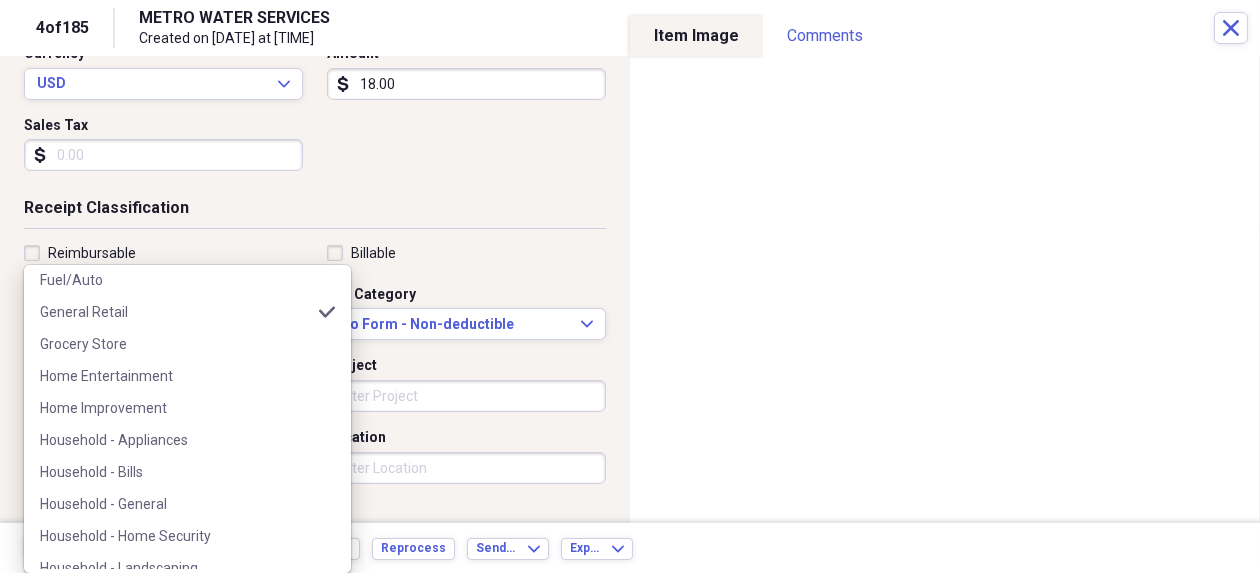 scroll, scrollTop: 343, scrollLeft: 0, axis: vertical 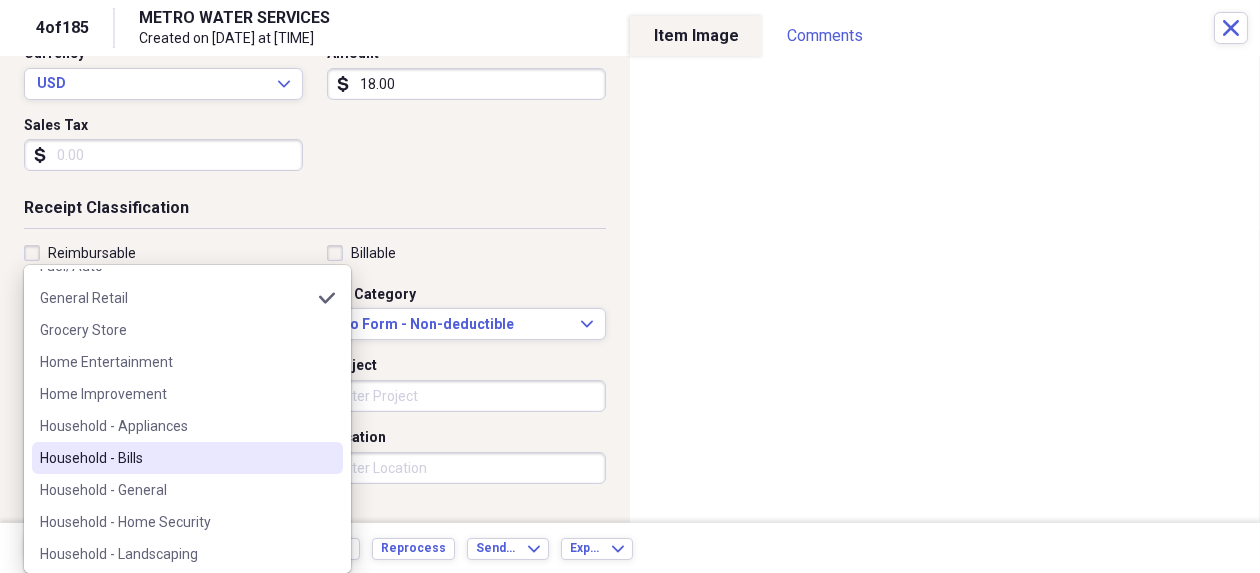 click on "Household - Bills" at bounding box center [175, 458] 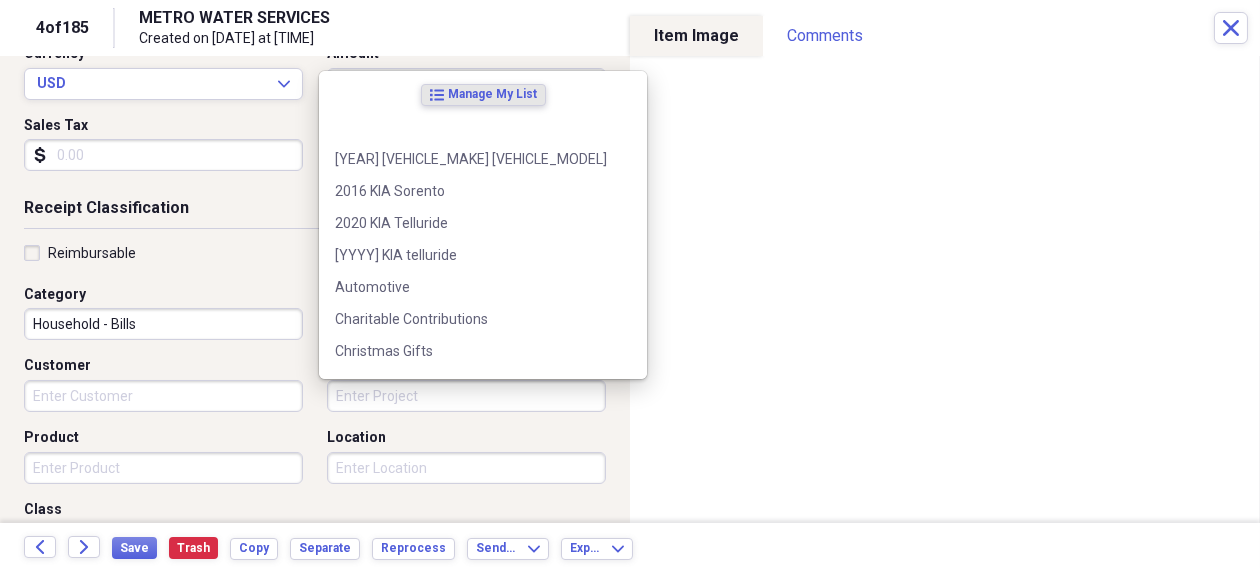 click on "Project" at bounding box center (466, 396) 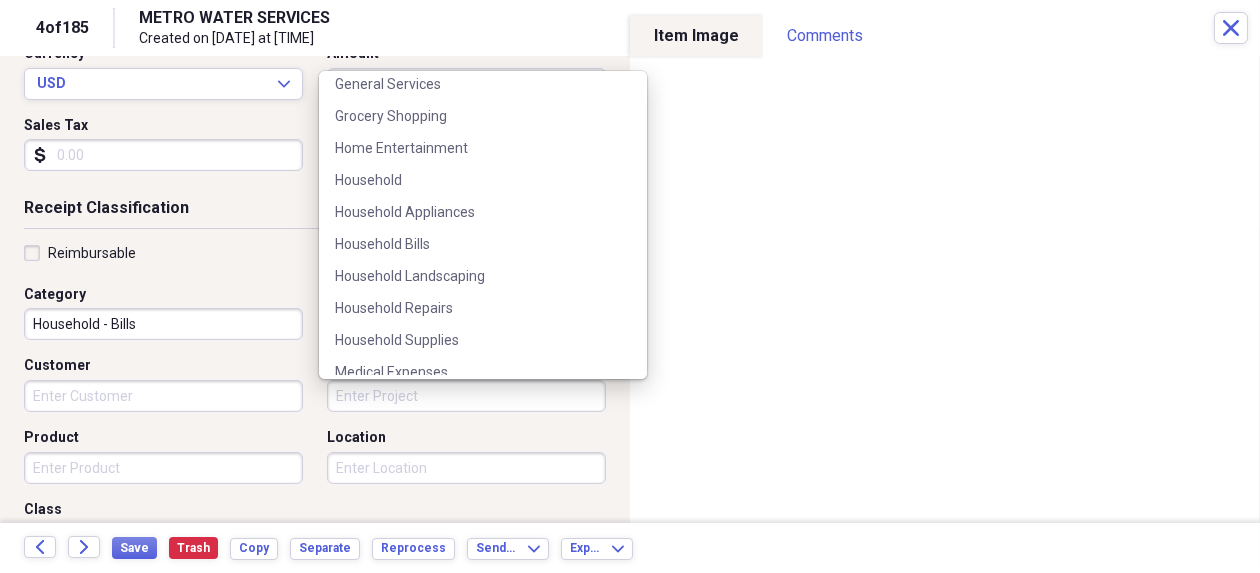 scroll, scrollTop: 429, scrollLeft: 0, axis: vertical 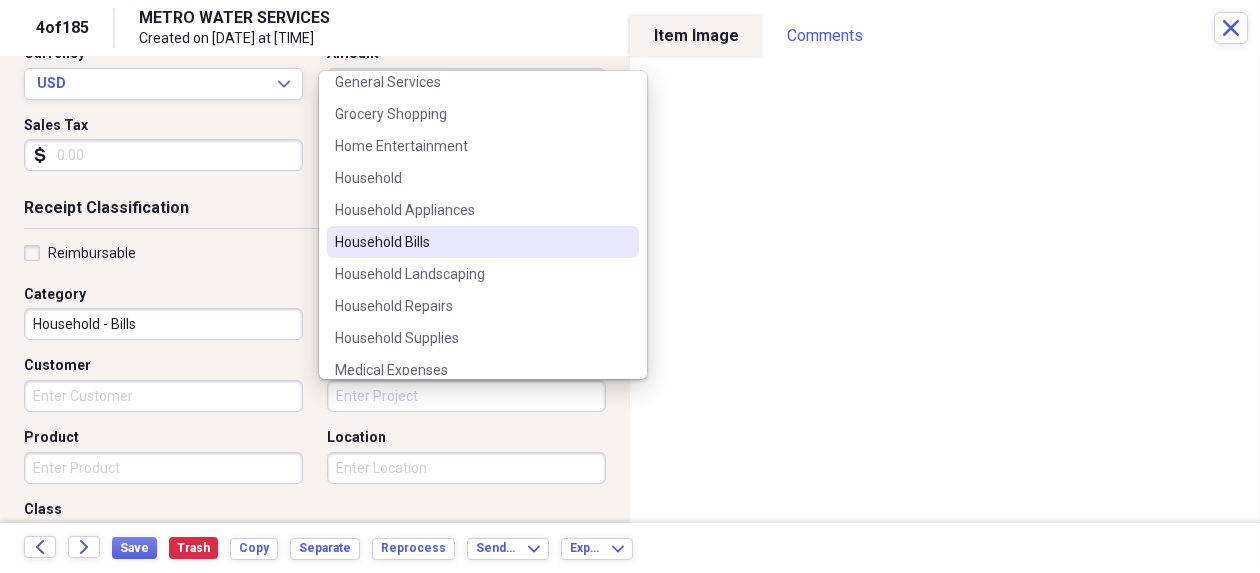 click on "Household Bills" at bounding box center [471, 242] 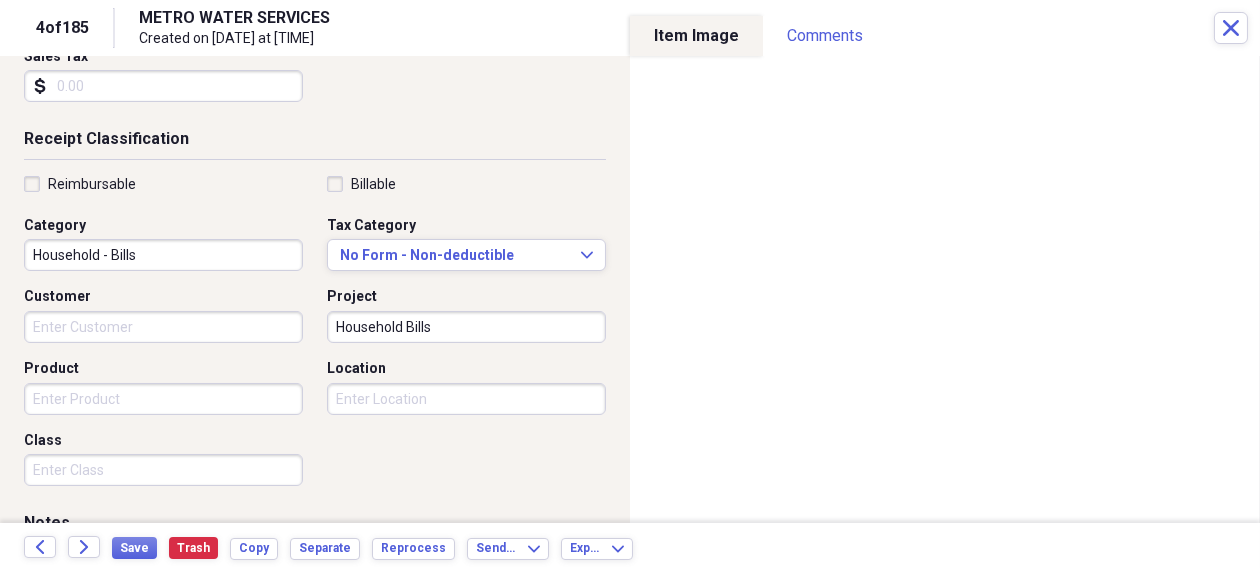 scroll, scrollTop: 399, scrollLeft: 0, axis: vertical 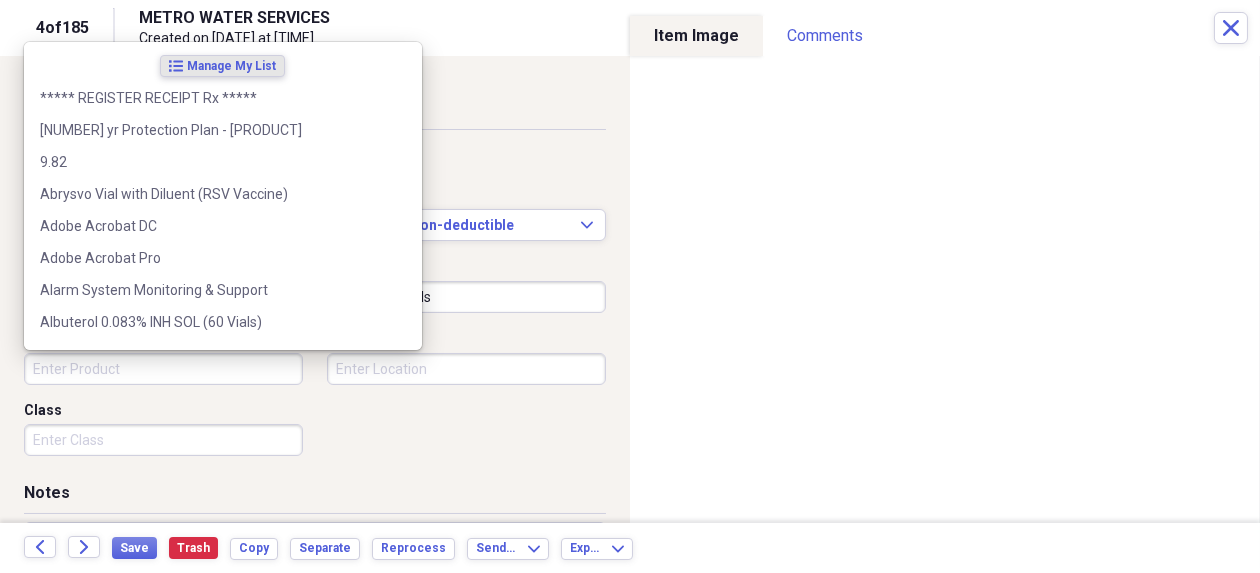 click on "Product" at bounding box center [163, 369] 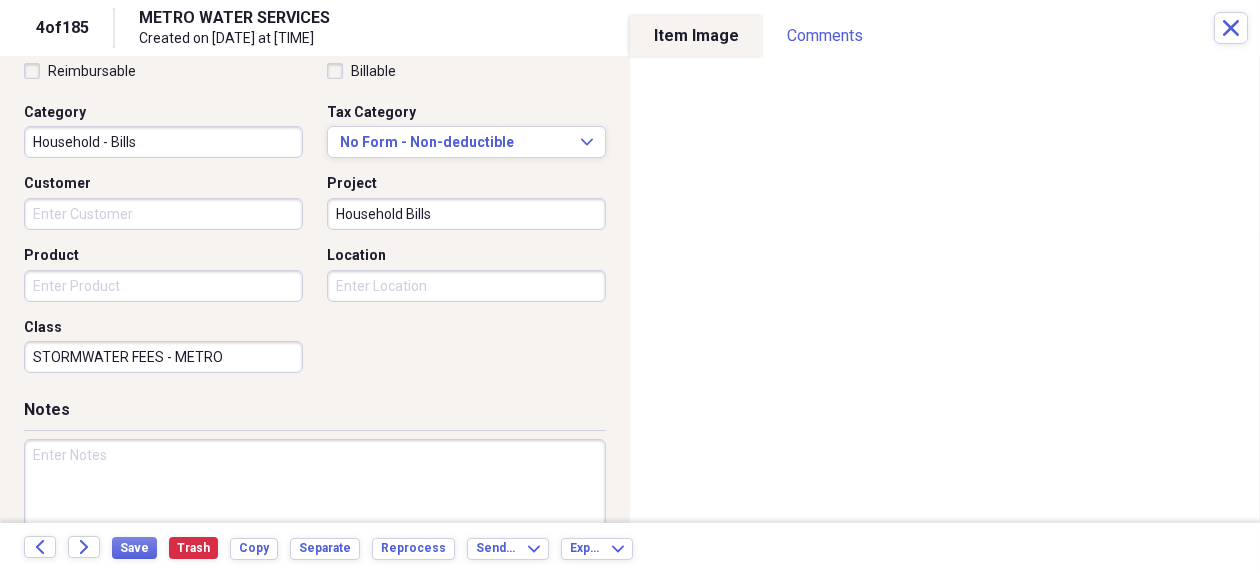 scroll, scrollTop: 551, scrollLeft: 0, axis: vertical 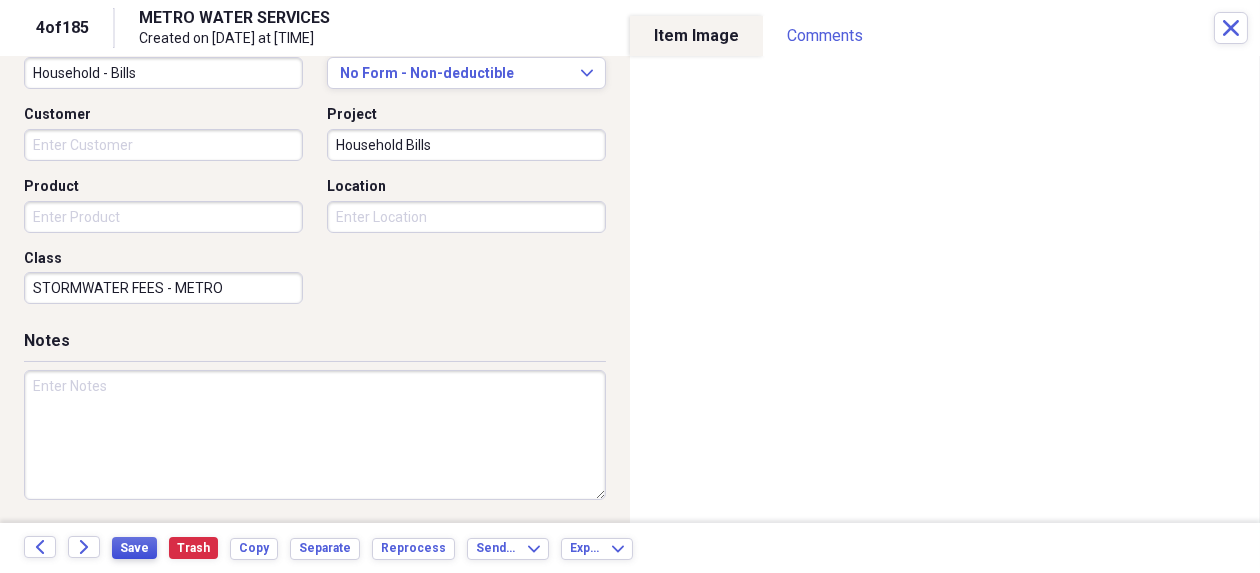 type on "STORMWATER FEES - METRO" 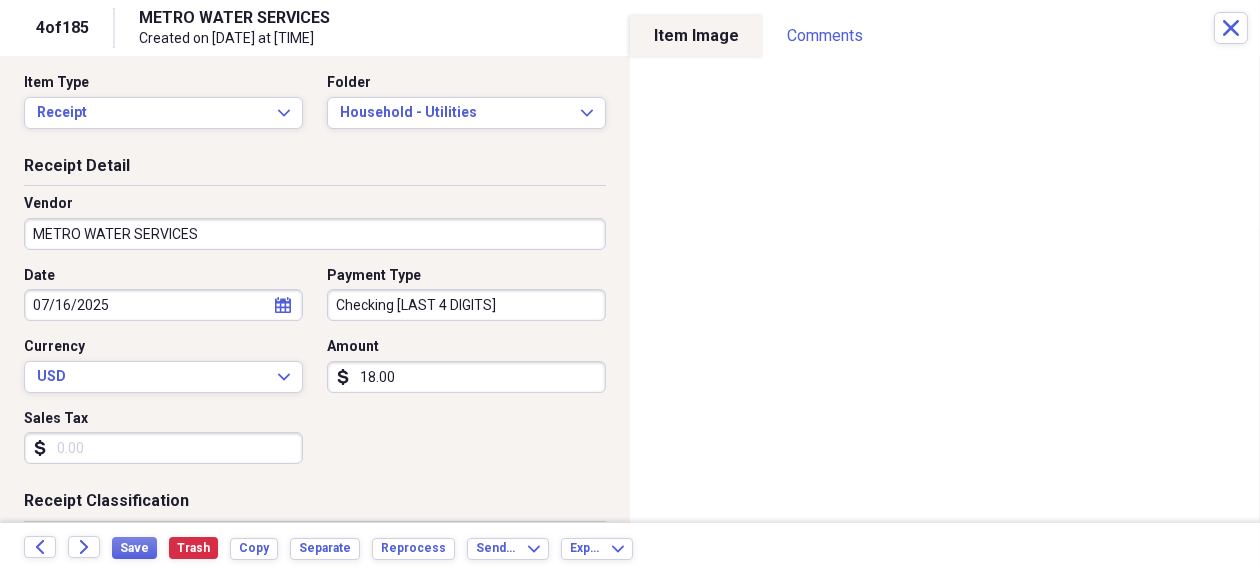 scroll, scrollTop: 0, scrollLeft: 0, axis: both 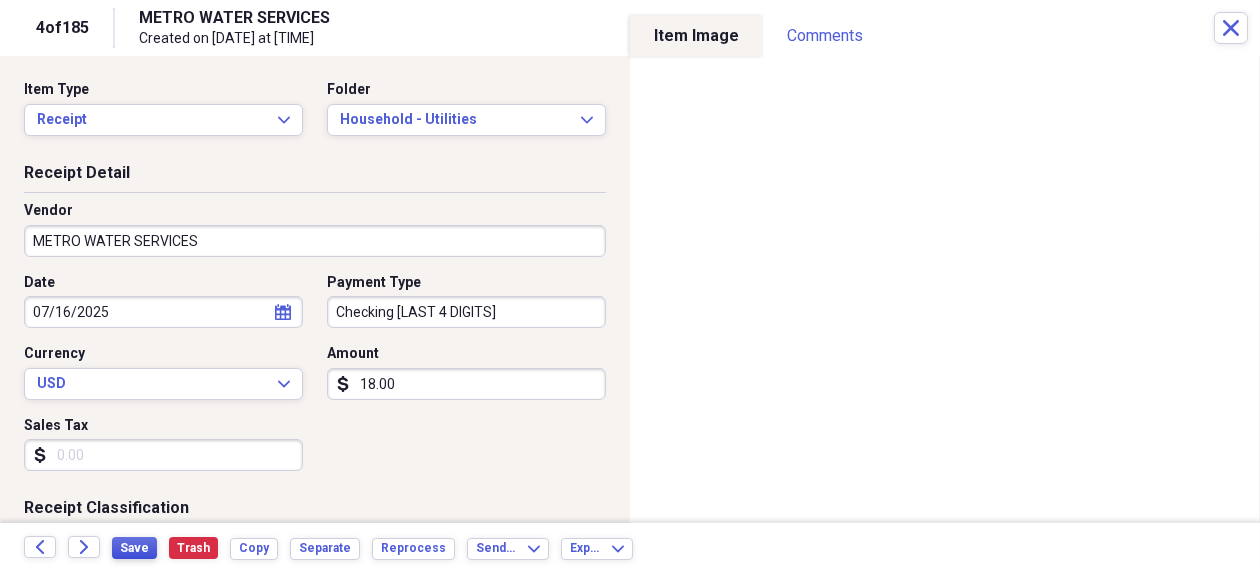 click on "Save" at bounding box center (134, 548) 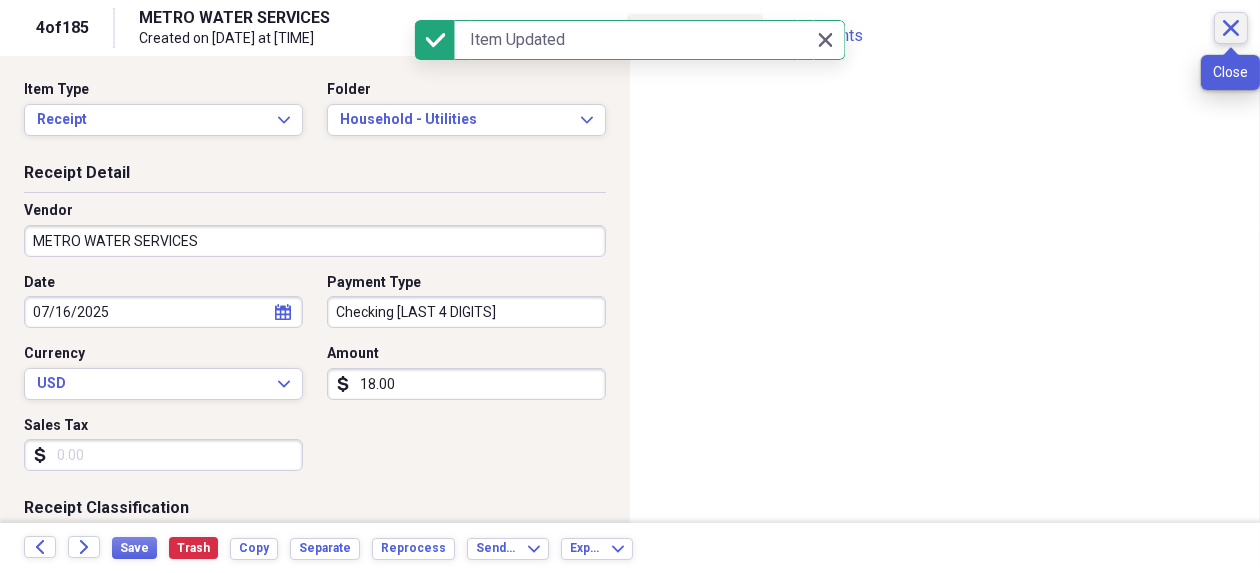click on "Close" 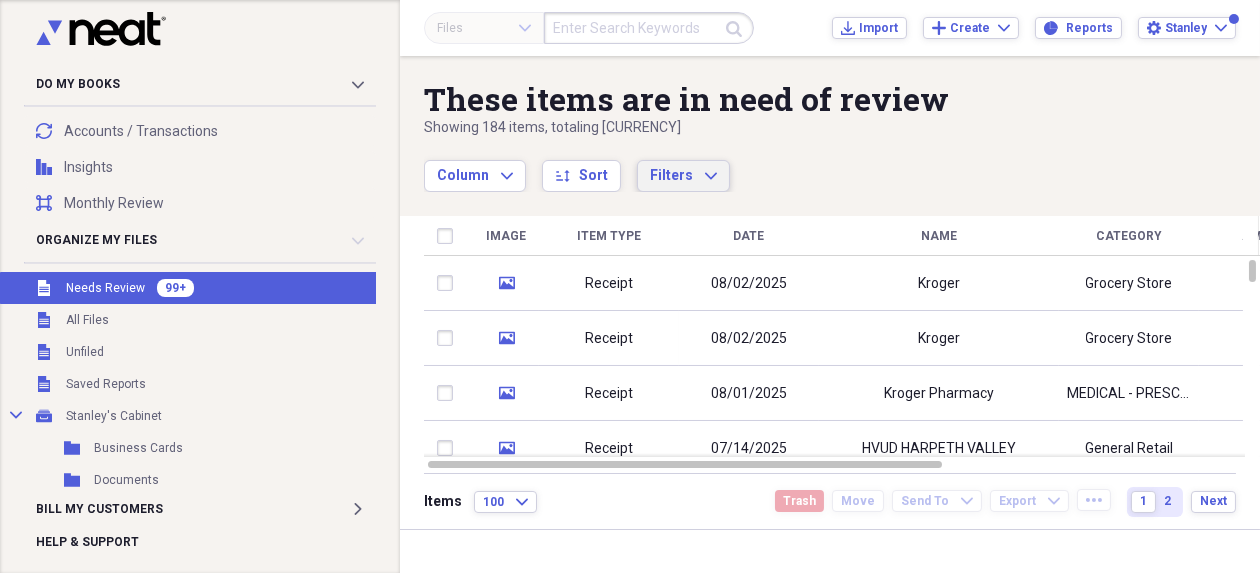 click on "Filters  Expand" at bounding box center (683, 176) 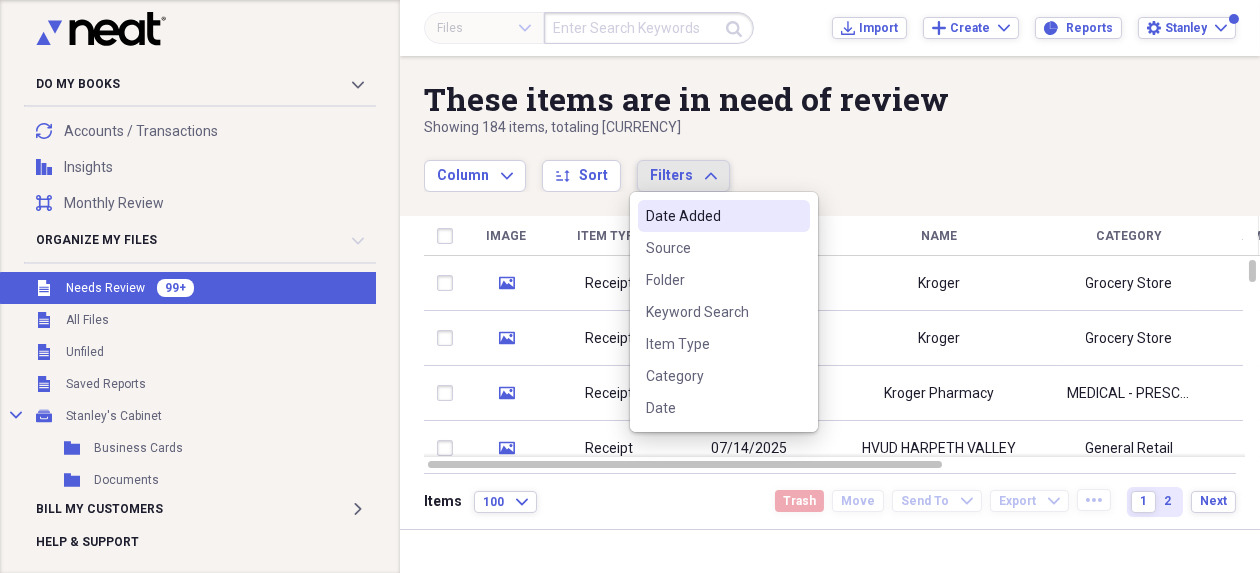 click on "These items are in need of review" at bounding box center (766, 99) 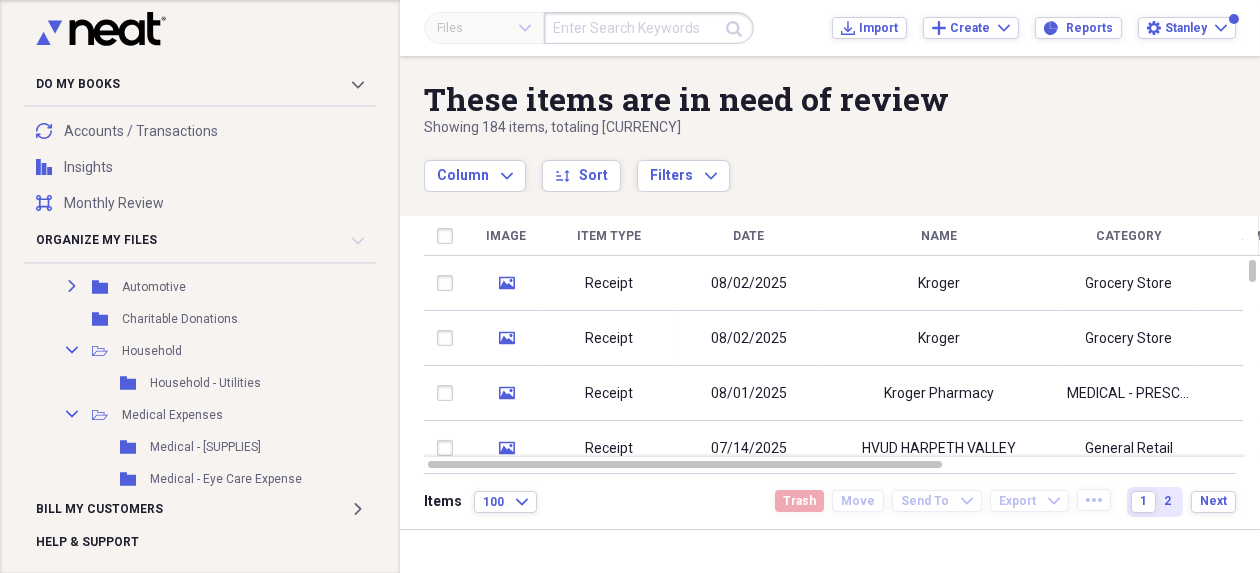 scroll, scrollTop: 466, scrollLeft: 0, axis: vertical 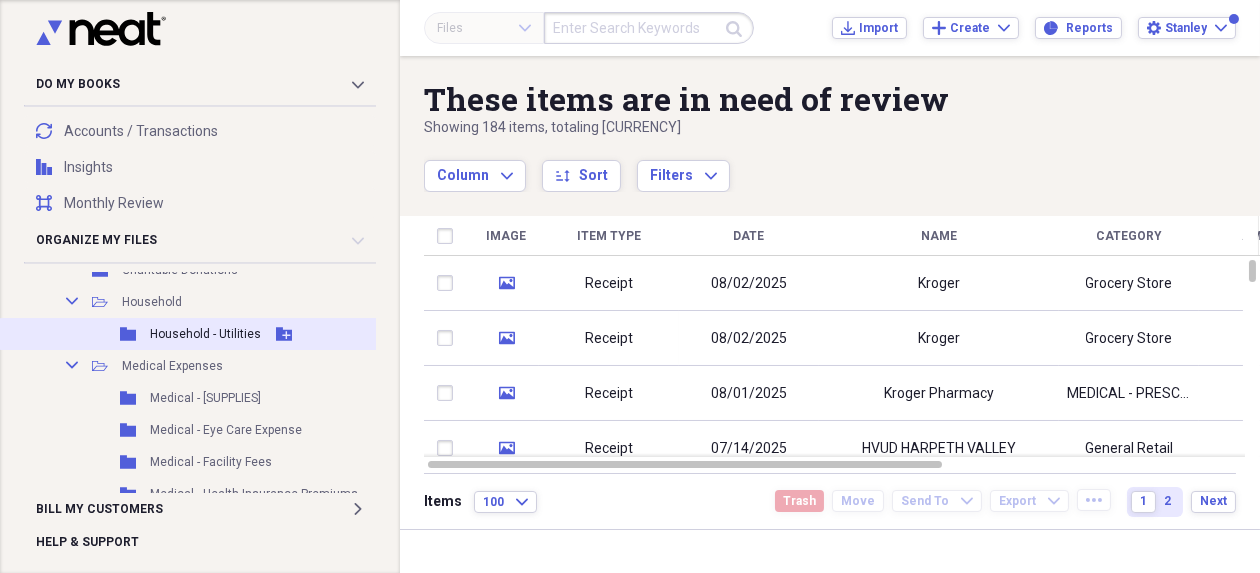 click on "Household - Utilities" at bounding box center [205, 334] 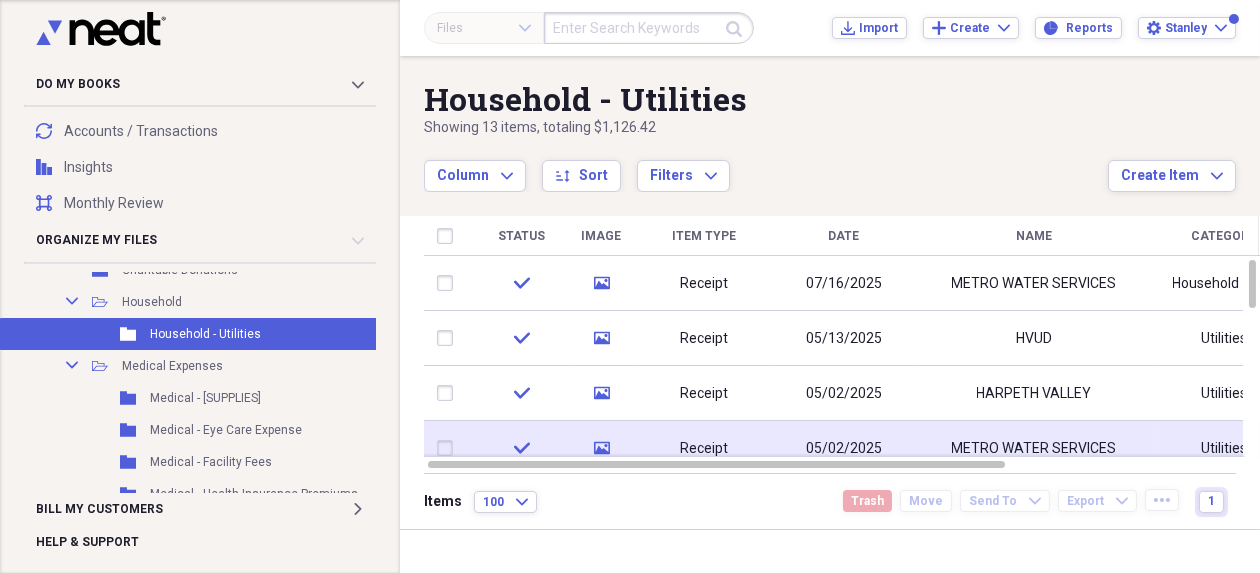 click on "05/02/2025" at bounding box center (844, 449) 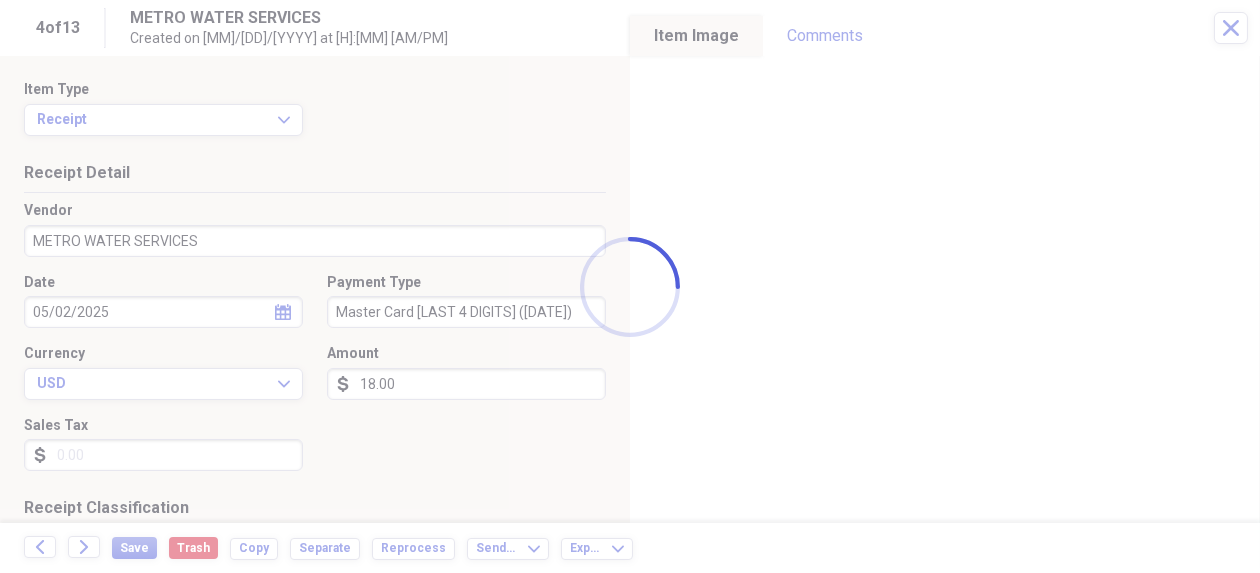 click on "Do My Books Collapse transactions Accounts / Transactions insights Insights reconciliation Monthly Review Organize My Files 99+ Collapse Unfiled Needs Review 99+ Unfiled All Files Unfiled Unfiled Unfiled Saved Reports Collapse My Cabinet Stanley's Cabinet Add Folder Folder Business Cards Add Folder Folder Documents Add Folder Folder Information Only Add Folder Collapse Open Folder Receipts Add Folder Folder 2021 Add Folder Folder 2022 Add Folder Folder 2023 Add Folder Folder 2024 Add Folder Expand Folder Automotive Add Folder Folder Charitable Donations Add Folder Collapse Open Folder Household Add Folder Folder Household - Utilities Add Folder Collapse Open Folder Medical Expenses Add Folder Folder Medical - Equipment & Supplies Add Folder Folder Medical - Eye Care Expense Add Folder Folder Medical - Facility Fees Add Folder Folder Medical - Health Insurance Premiums Add Folder Folder Medical - Lab & X-Ray Fees Add Folder Folder Medical - OTC Medicines Add Folder Folder Medical - Prescription Expense Folder" at bounding box center (630, 286) 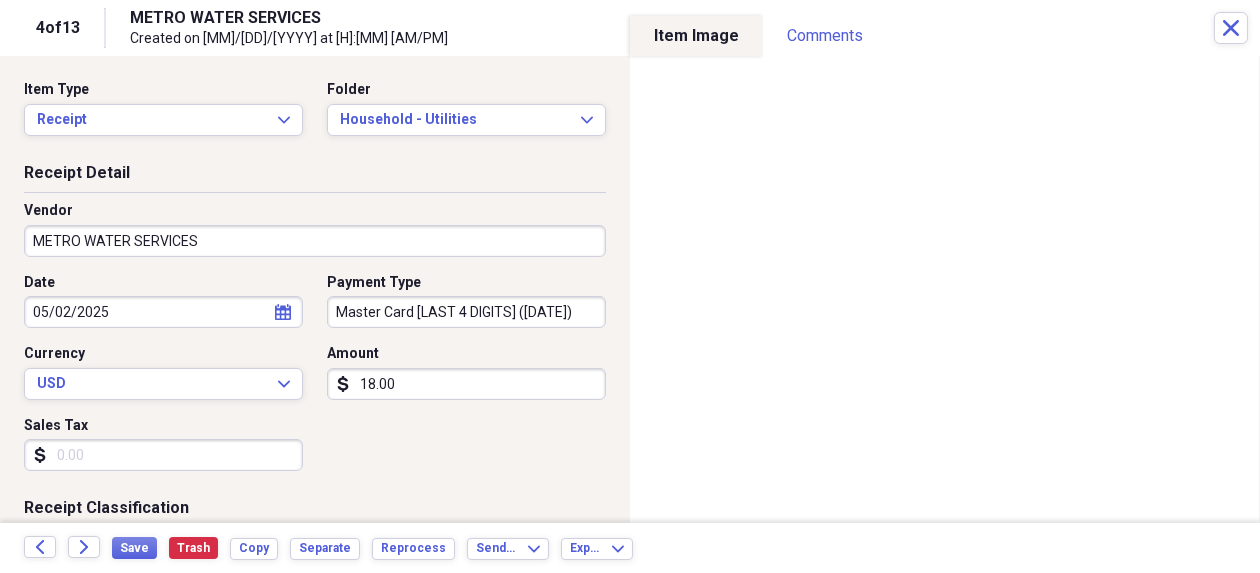 click on "[MERCHANT] Created on [DATE] at [TIME]" at bounding box center [672, 28] 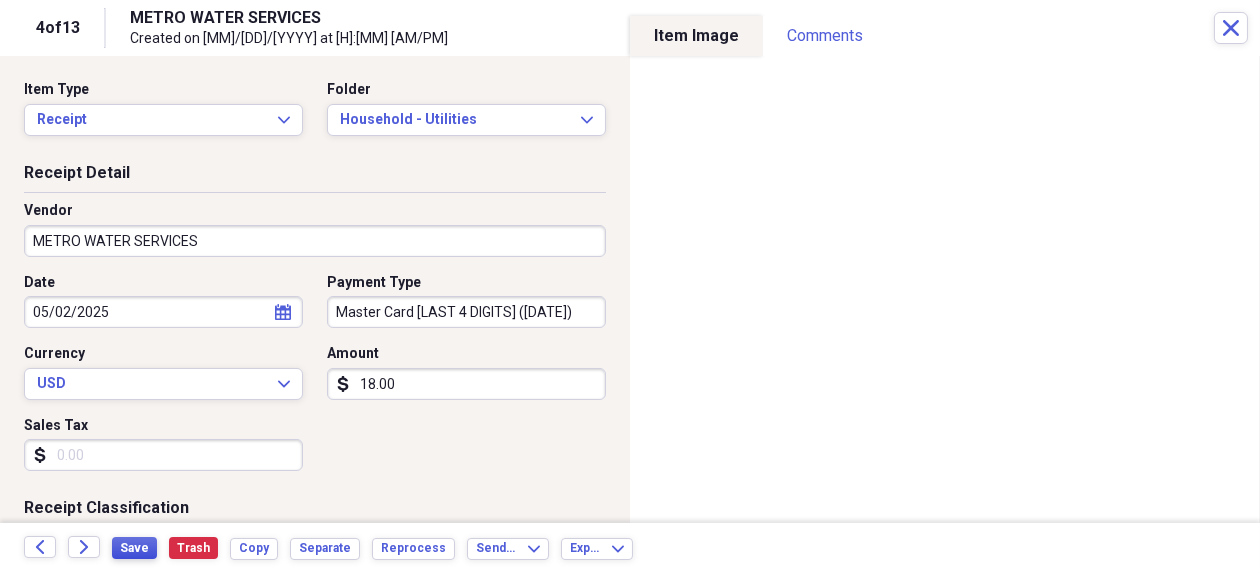 click on "Save" at bounding box center (134, 548) 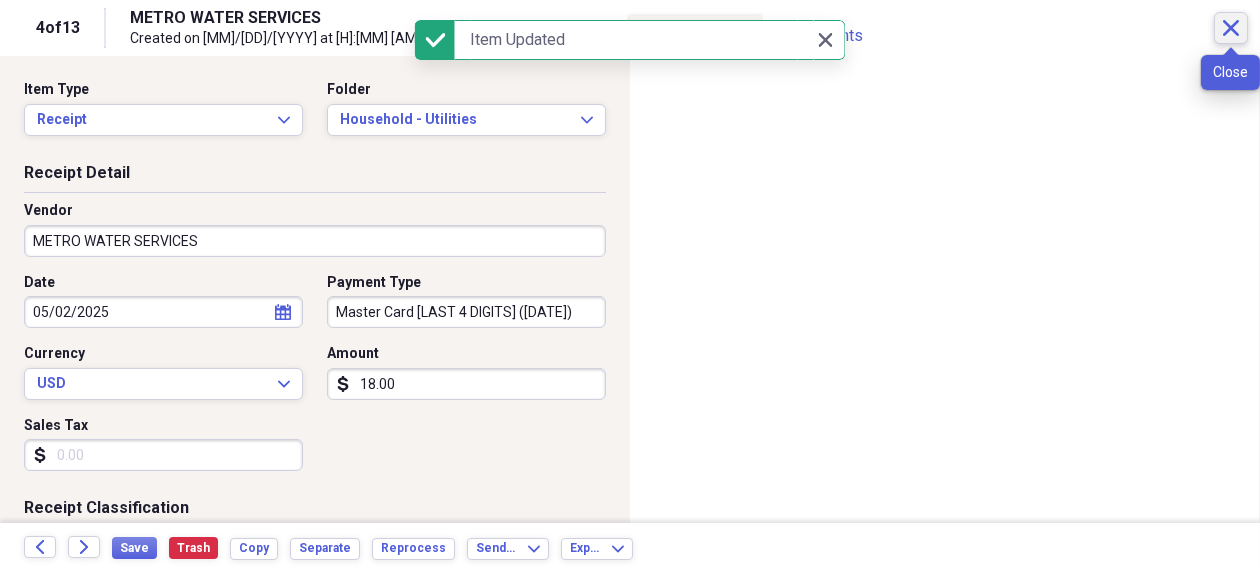 click 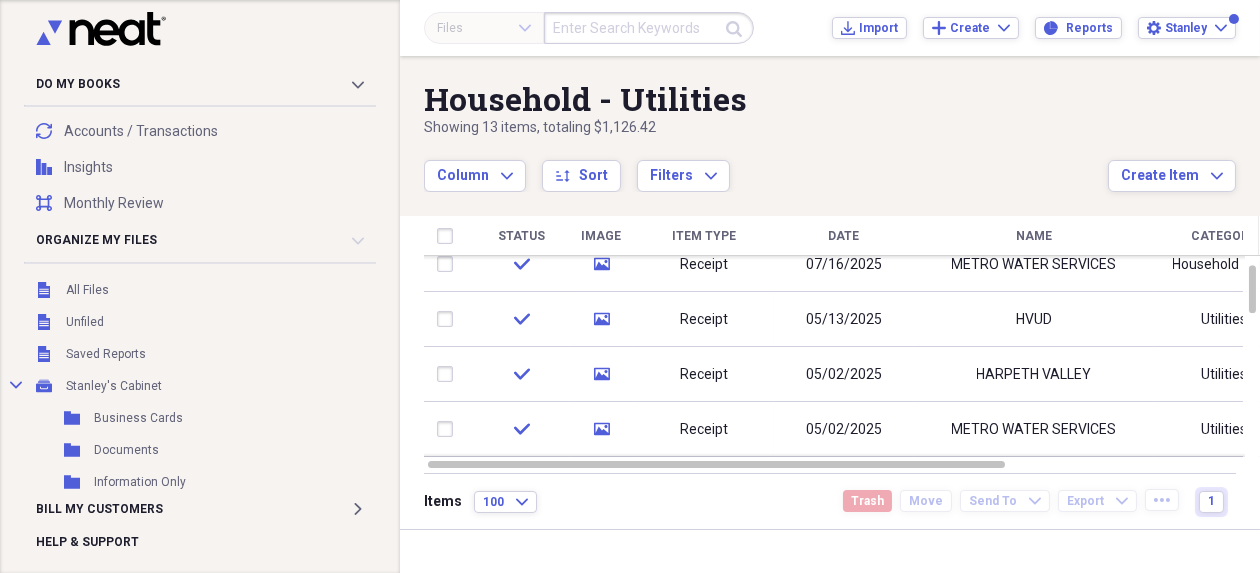 scroll, scrollTop: 0, scrollLeft: 0, axis: both 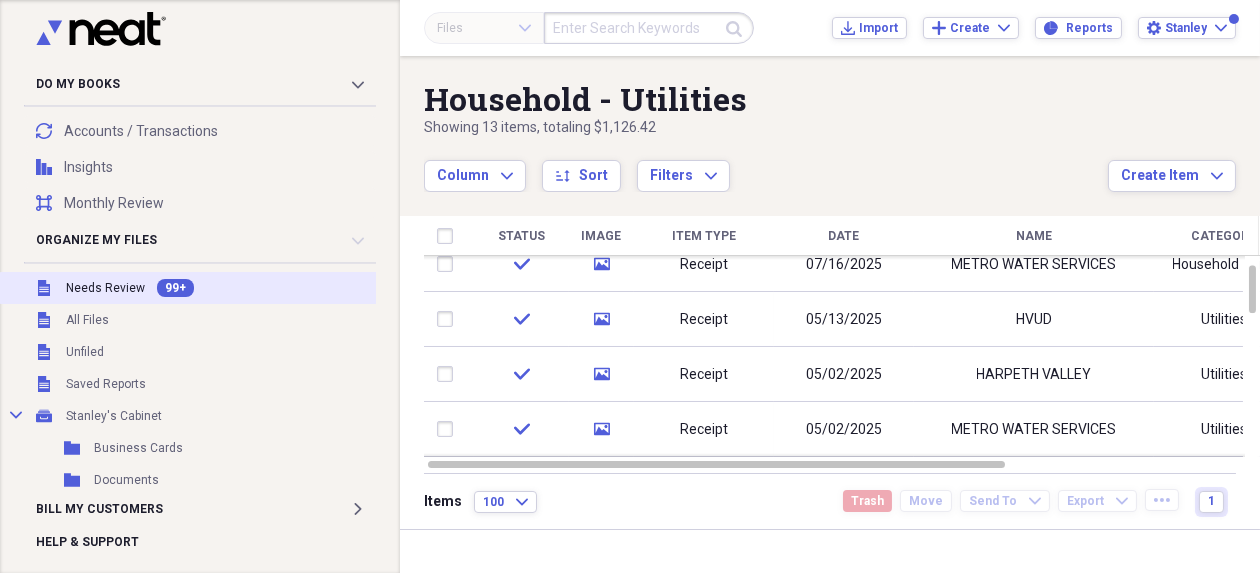 click on "Needs Review" at bounding box center (105, 288) 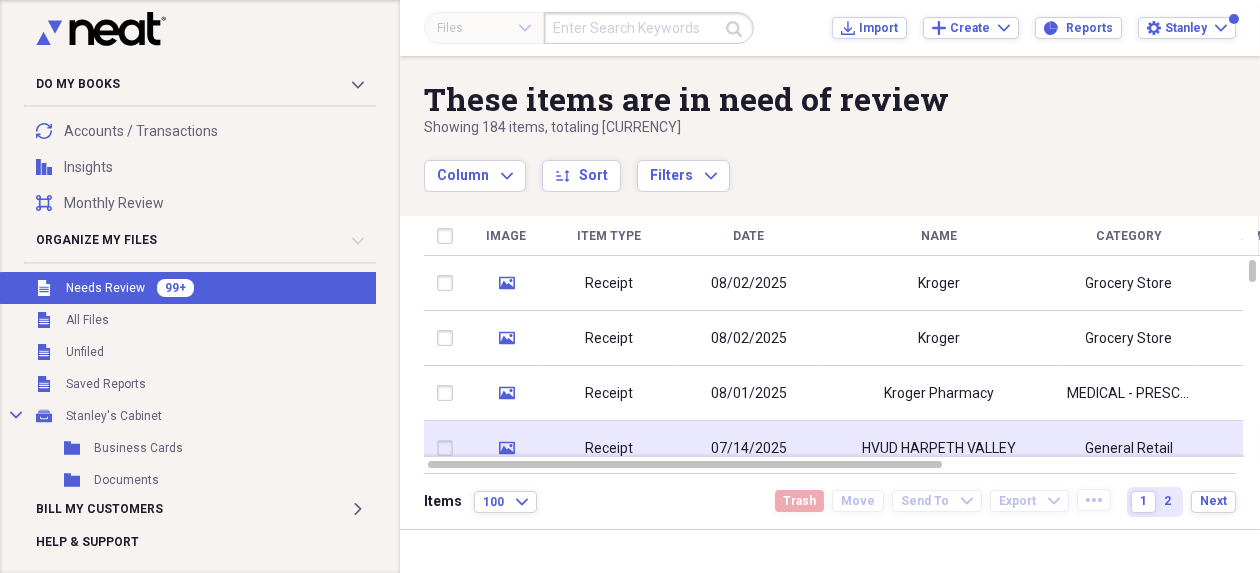 click on "07/14/2025" at bounding box center [749, 449] 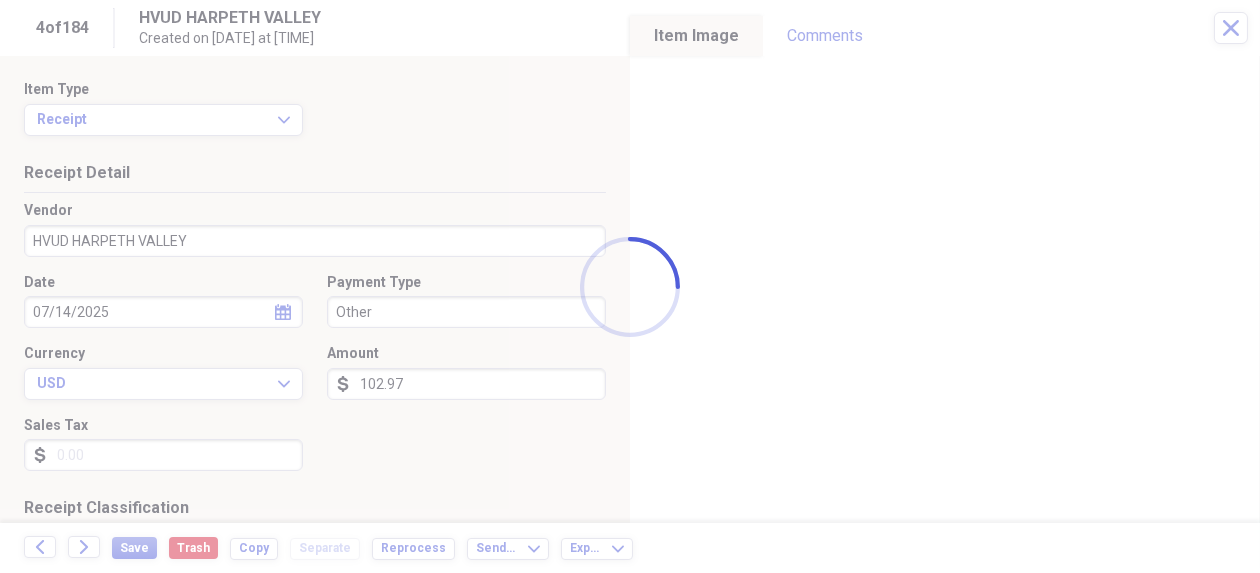 click on "Do My Books Collapse transactions Accounts / Transactions insights Insights reconciliation Monthly Review Organize My Files 99+ Collapse Unfiled Needs Review 99+ Unfiled All Files Unfiled Unfiled Unfiled Saved Reports Collapse My Cabinet Stanley's Cabinet Add Folder Folder Business Cards Add Folder Folder Documents Add Folder Folder Information Only Add Folder Collapse Open Folder Receipts Add Folder Folder 2021 Add Folder Folder 2022 Add Folder Folder 2023 Add Folder Folder 2024 Add Folder Expand Folder Automotive Add Folder Folder Charitable Donations Add Folder Collapse Open Folder Household Add Folder Folder Household - Utilities Add Folder Collapse Open Folder Medical Expenses Add Folder Folder Medical - Equipment & Supplies Add Folder Folder Medical - Eye Care Expense Add Folder Folder Medical - Facility Fees Add Folder Folder Medical - Health Insurance Premiums Add Folder Folder Medical - Lab & X-Ray Fees Add Folder Folder Medical - OTC Medicines Add Folder Folder Medical - Prescription Expense Folder" at bounding box center [630, 286] 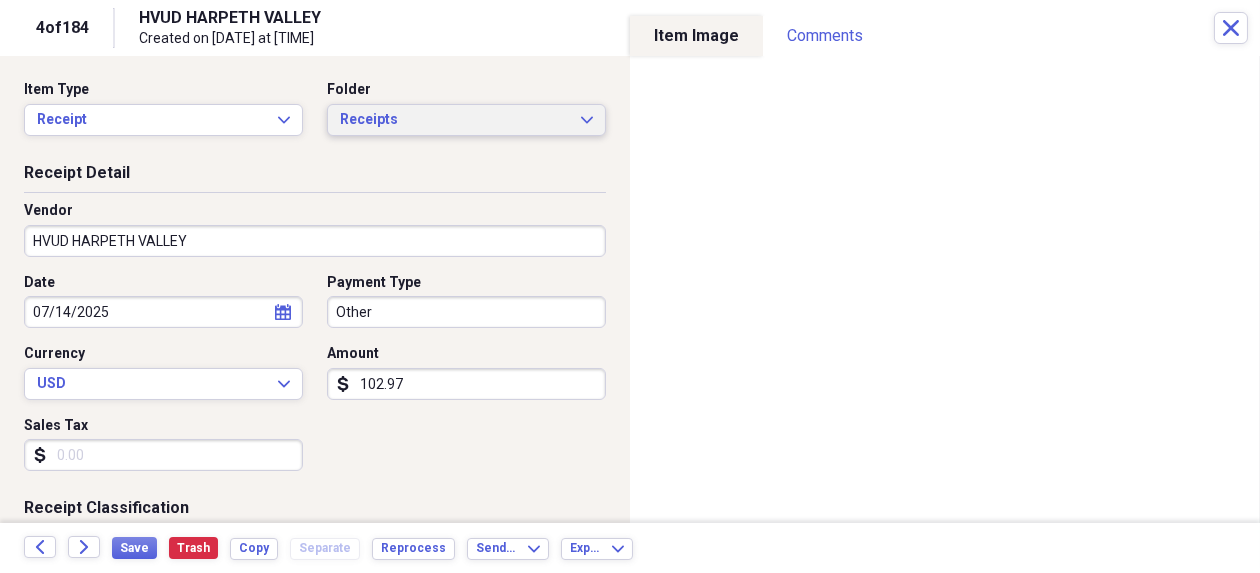 click on "Expand" 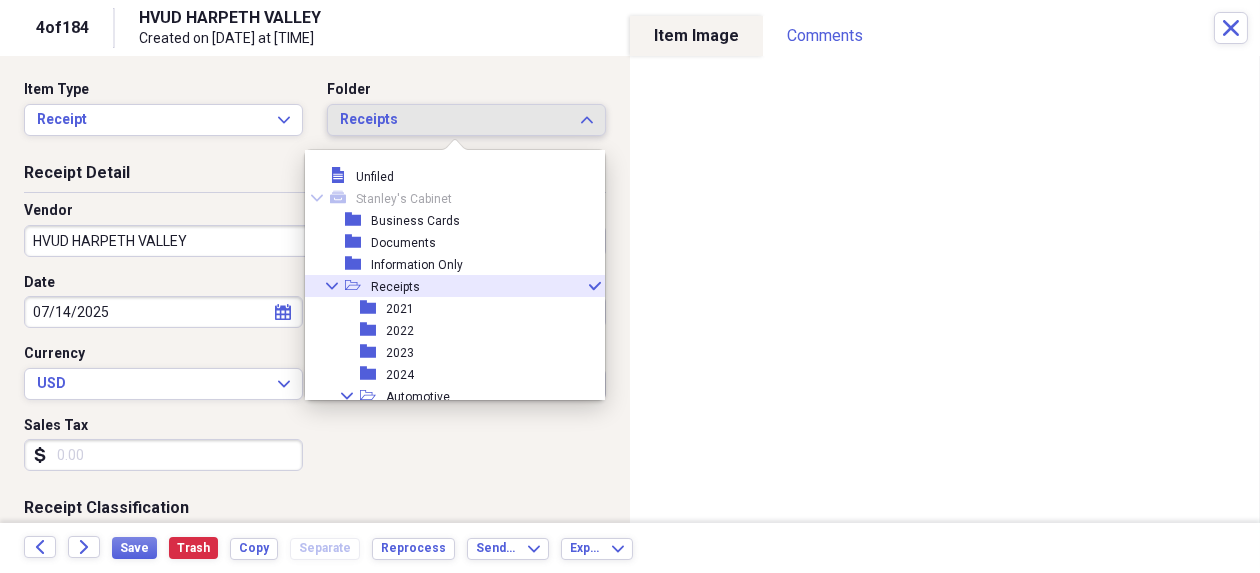 scroll, scrollTop: 18, scrollLeft: 0, axis: vertical 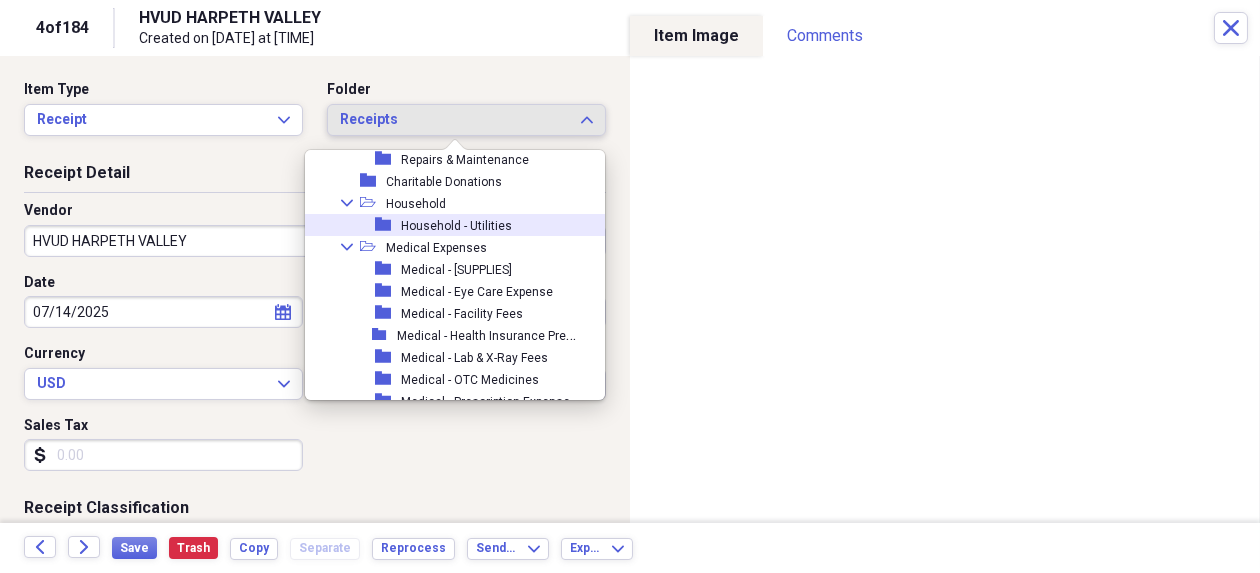 click on "Household - Utilities" at bounding box center [456, 226] 